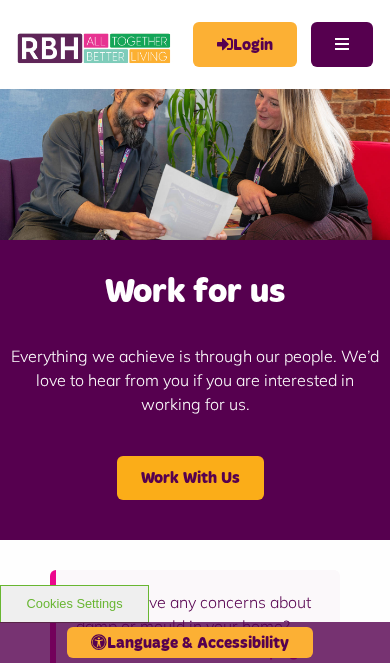 scroll, scrollTop: 0, scrollLeft: 0, axis: both 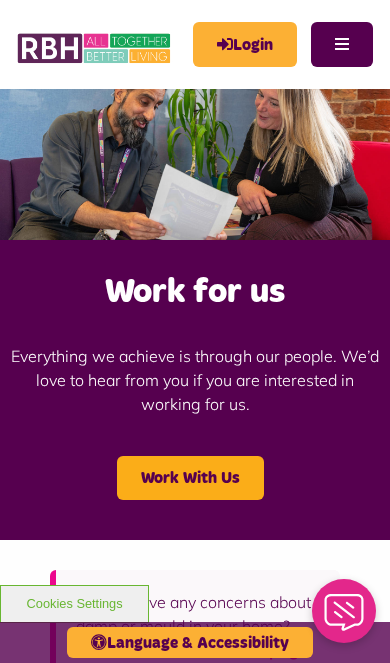 click on "Work With Us" at bounding box center [190, 478] 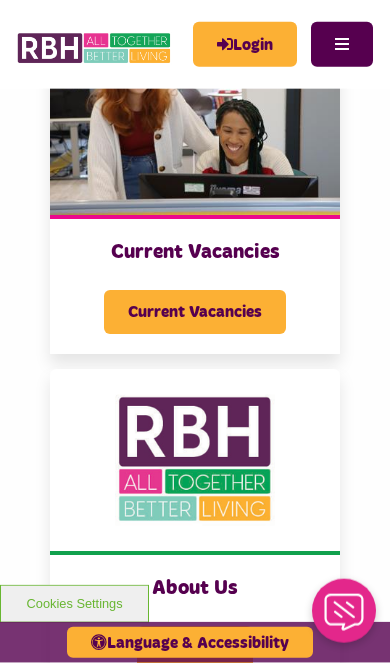 scroll, scrollTop: 430, scrollLeft: 0, axis: vertical 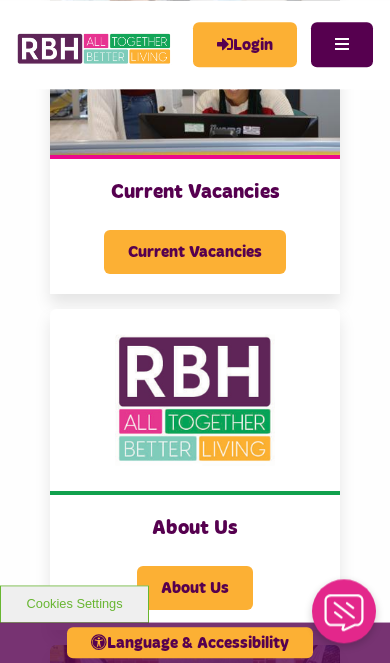 click on "Current Vacancies" at bounding box center [195, 252] 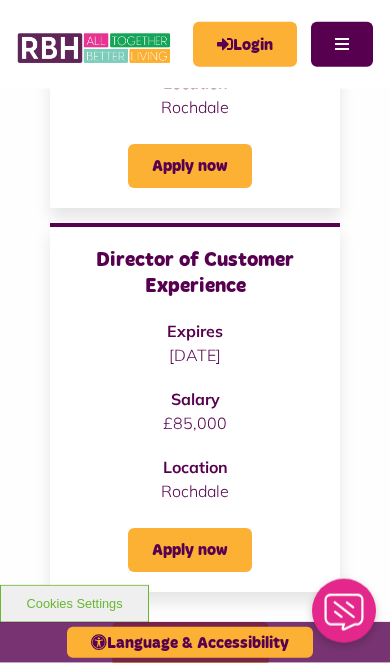 scroll, scrollTop: 1627, scrollLeft: 0, axis: vertical 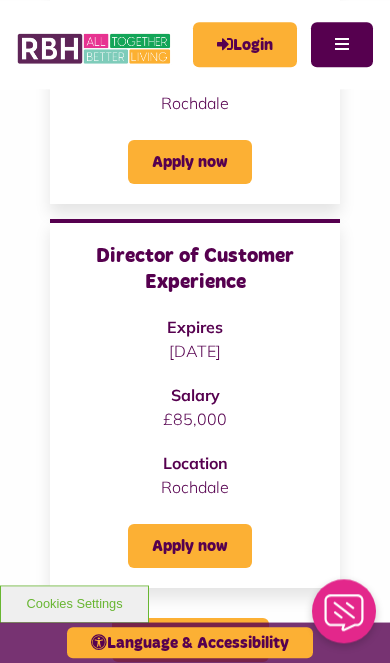 click on "Director of Customer Experience" at bounding box center (195, 269) 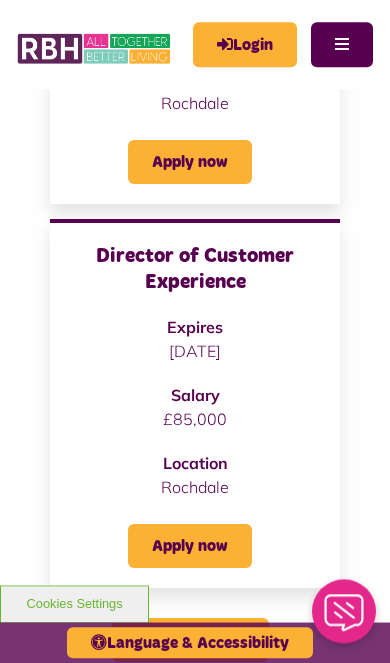 click on "Rochdale" at bounding box center [195, 487] 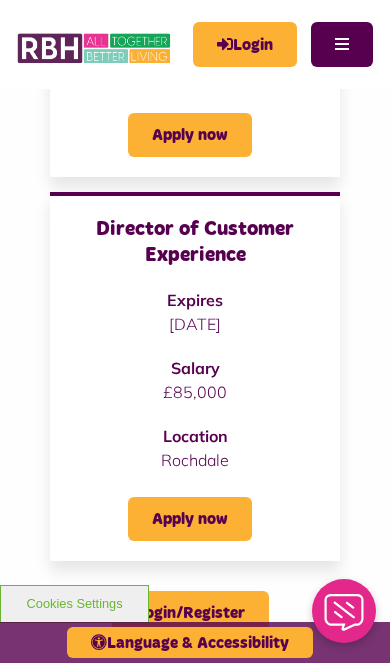 scroll, scrollTop: 1659, scrollLeft: 0, axis: vertical 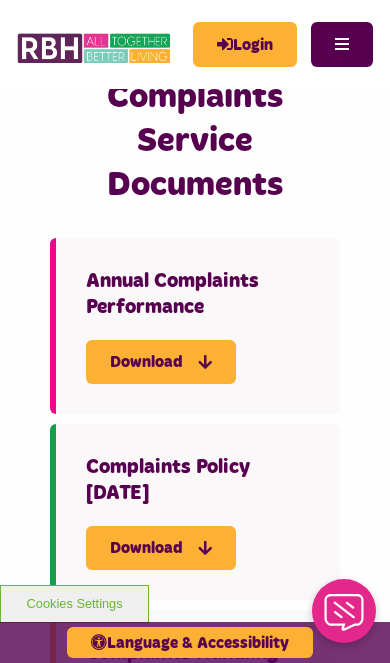 click on "Menu" at bounding box center [342, 44] 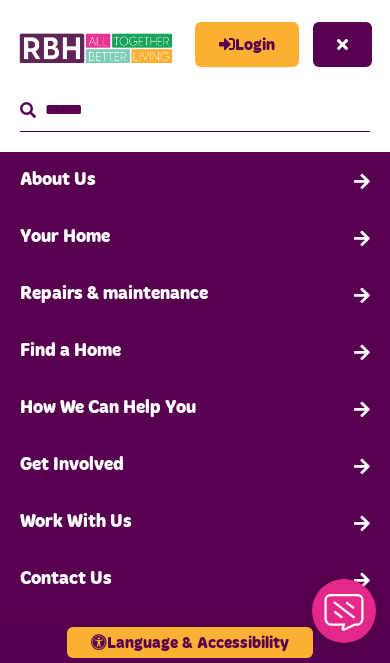 click on "Work With Us" at bounding box center (195, 522) 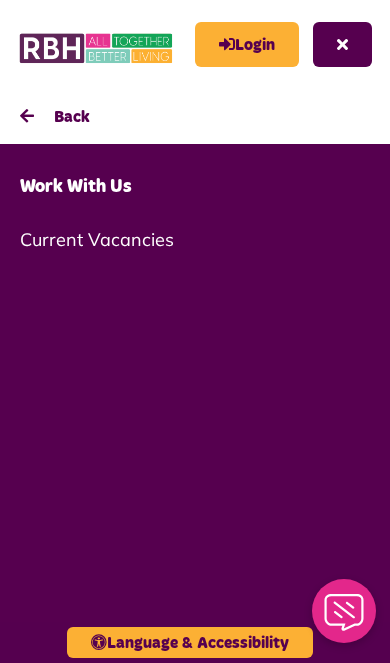 click on "Current Vacancies" at bounding box center [195, 239] 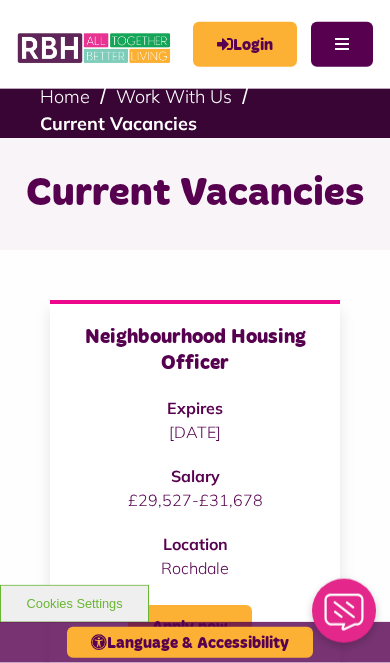 scroll, scrollTop: 0, scrollLeft: 0, axis: both 